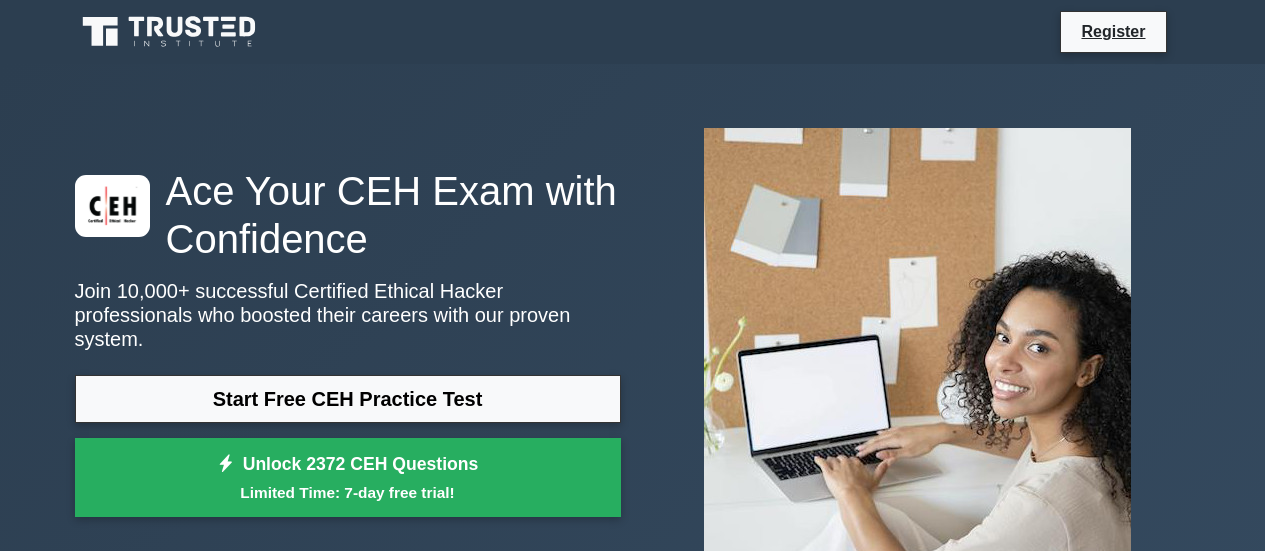 scroll, scrollTop: 532, scrollLeft: 0, axis: vertical 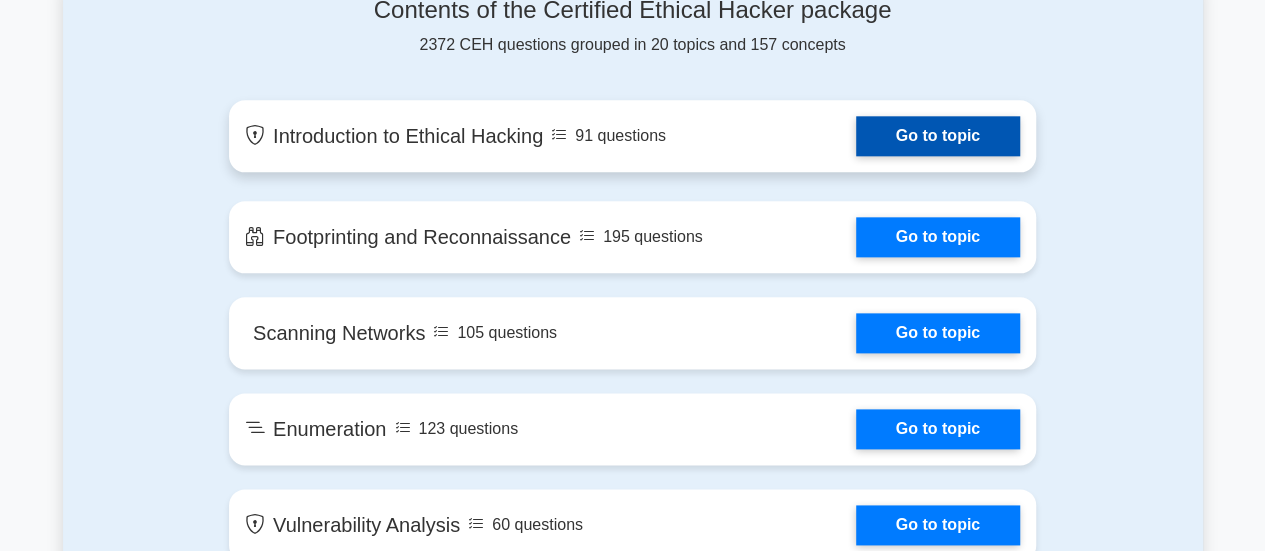 click on "Go to topic" at bounding box center (938, 136) 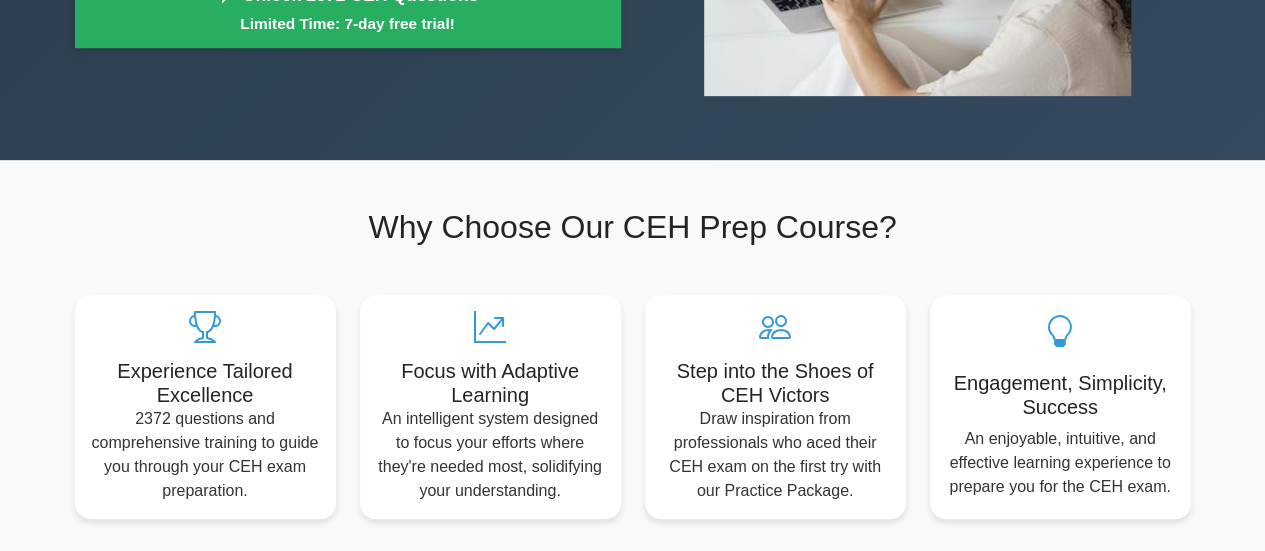 scroll, scrollTop: 316, scrollLeft: 0, axis: vertical 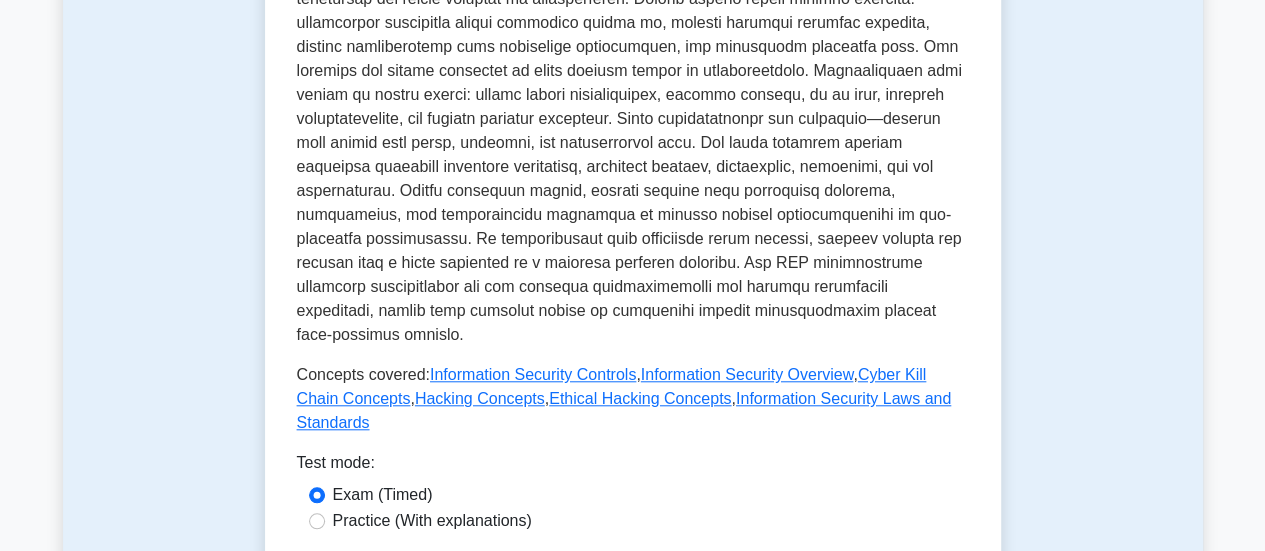click on "Practice (With explanations)" at bounding box center [432, 521] 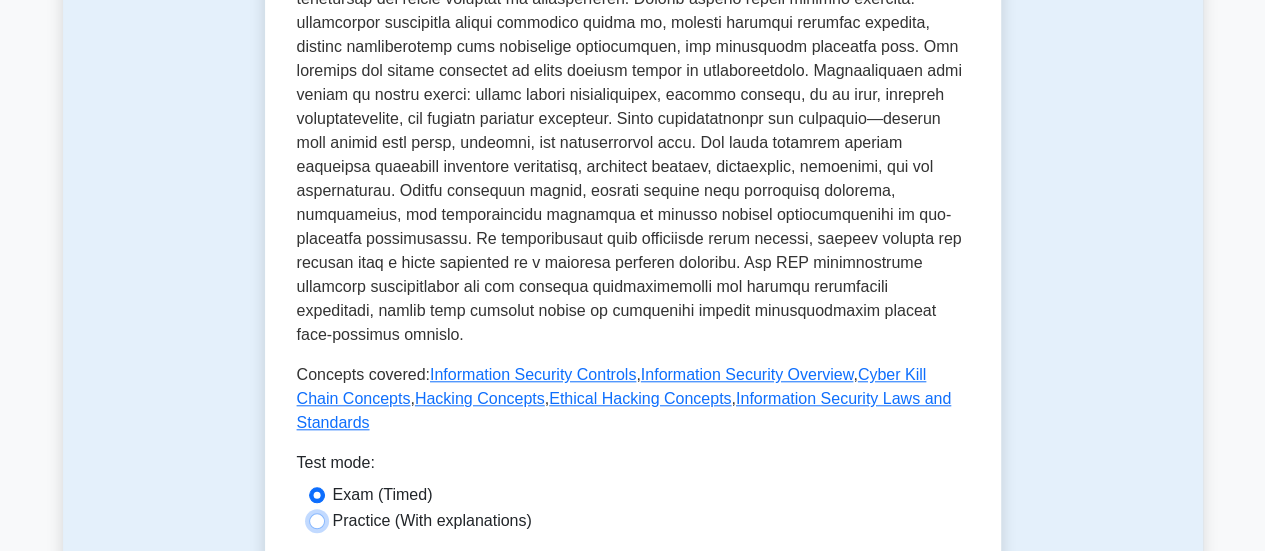 click on "Practice (With explanations)" at bounding box center [317, 521] 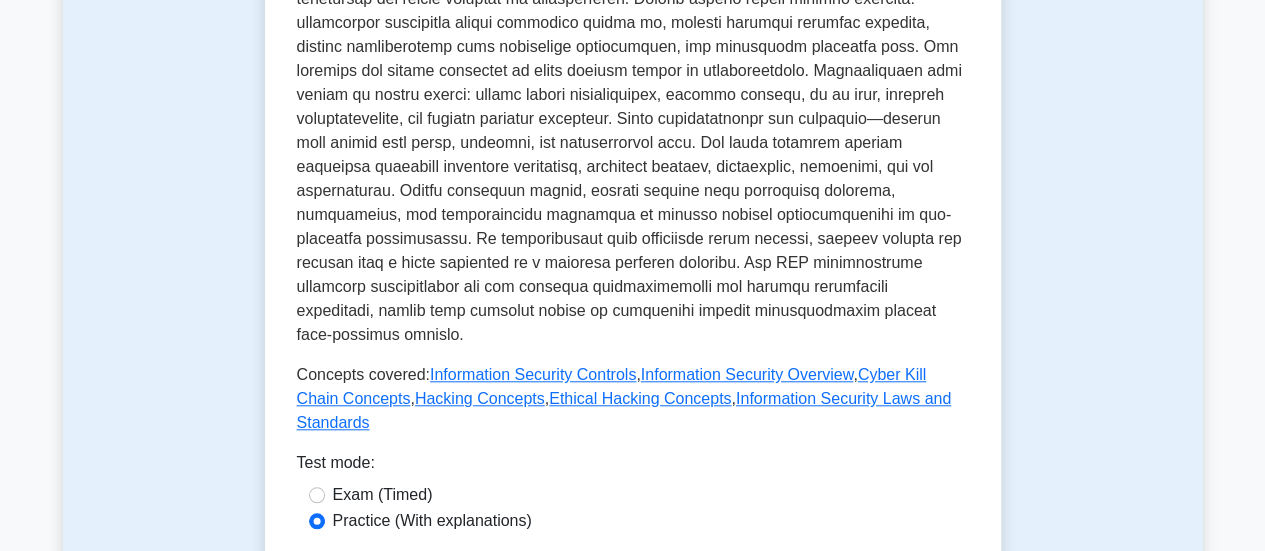click on "Start practice test" at bounding box center (632, 580) 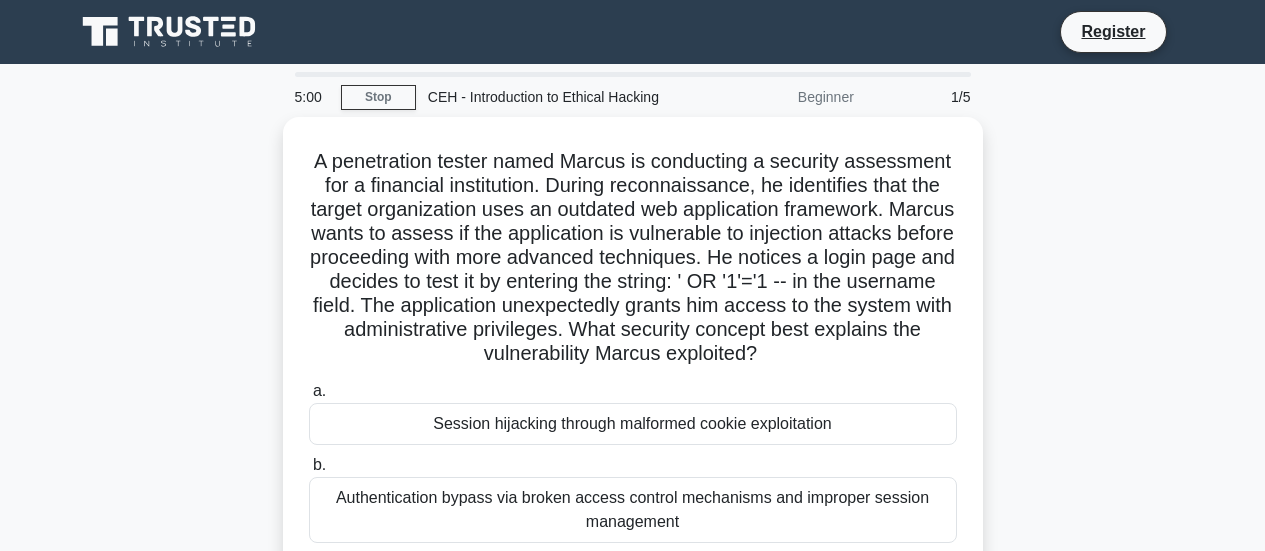 scroll, scrollTop: 0, scrollLeft: 0, axis: both 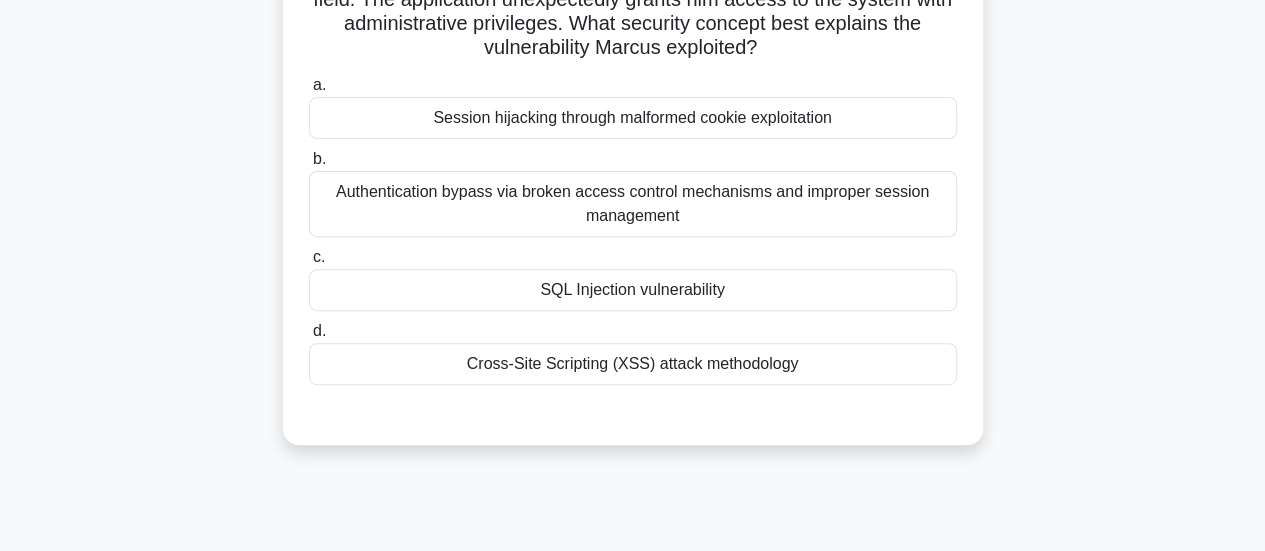 click on "SQL Injection vulnerability" at bounding box center (633, 290) 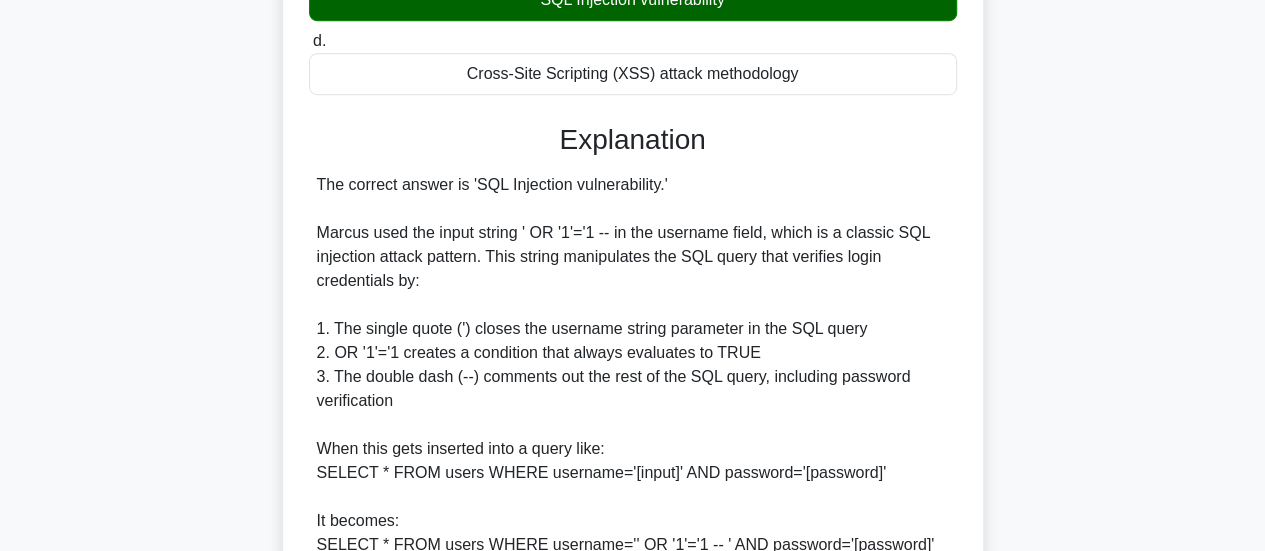 scroll, scrollTop: 595, scrollLeft: 0, axis: vertical 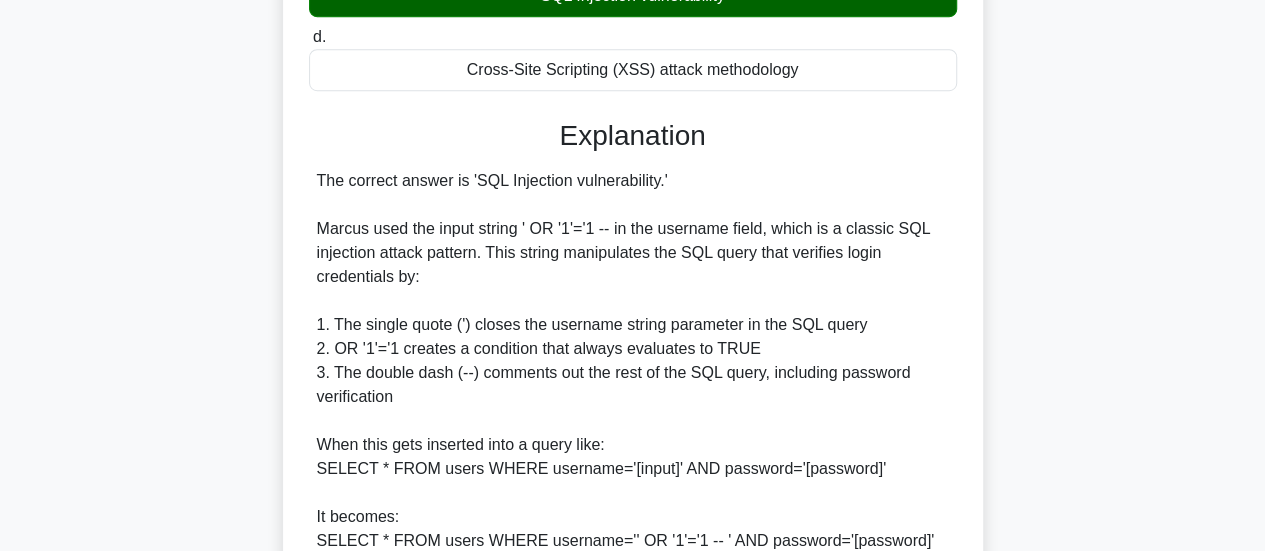 click on "The correct answer is 'SQL Injection vulnerability.' Marcus used the input string ' OR '1'='1 -- in the username field, which is a classic SQL injection attack pattern. This string manipulates the SQL query that verifies login credentials by: 1. The single quote (') closes the username string parameter in the SQL query 2. OR '1'='1 creates a condition that always evaluates to TRUE 3. The double dash (--) comments out the rest of the SQL query, including password verification When this gets inserted into a query like: SELECT * FROM users WHERE username='[input]' AND password='[password]' It becomes: SELECT * FROM users WHERE username='' OR '1'='1 -- ' AND password='[password]' Since 1=1 is always true, this returns all user records, often granting access as the first user in the database (typically an administrator). The other options are incorrect: - Cross-Site Scripting (XSS) involves injecting malicious scripts into webpages viewed by others, not manipulating database queries" at bounding box center (633, 493) 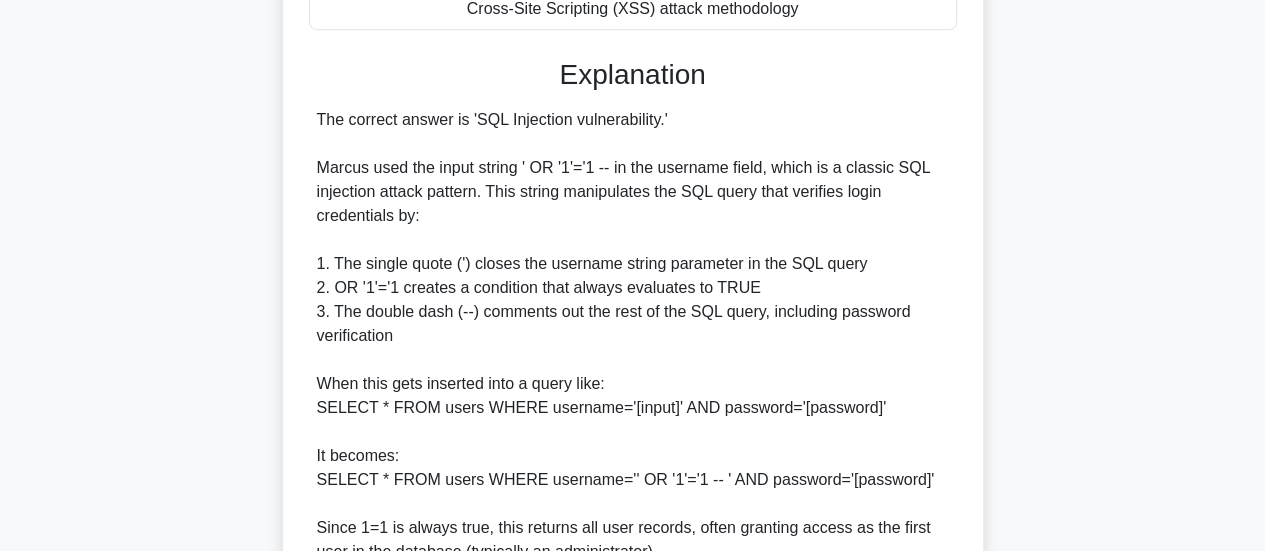 scroll, scrollTop: 605, scrollLeft: 0, axis: vertical 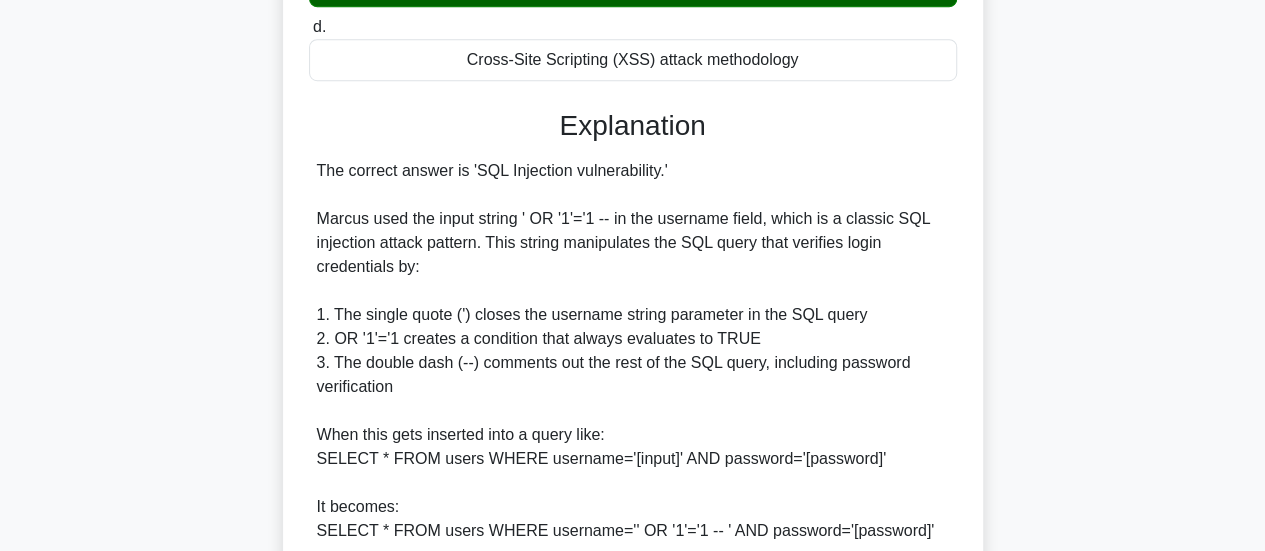 click on "The correct answer is 'SQL Injection vulnerability.' Marcus used the input string ' OR '1'='1 -- in the username field, which is a classic SQL injection attack pattern. This string manipulates the SQL query that verifies login credentials by: 1. The single quote (') closes the username string parameter in the SQL query 2. OR '1'='1 creates a condition that always evaluates to TRUE 3. The double dash (--) comments out the rest of the SQL query, including password verification When this gets inserted into a query like: SELECT * FROM users WHERE username='[input]' AND password='[password]' It becomes: SELECT * FROM users WHERE username='' OR '1'='1 -- ' AND password='[password]' Since 1=1 is always true, this returns all user records, often granting access as the first user in the database (typically an administrator). The other options are incorrect: - Cross-Site Scripting (XSS) involves injecting malicious scripts into webpages viewed by others, not manipulating database queries" at bounding box center [633, 483] 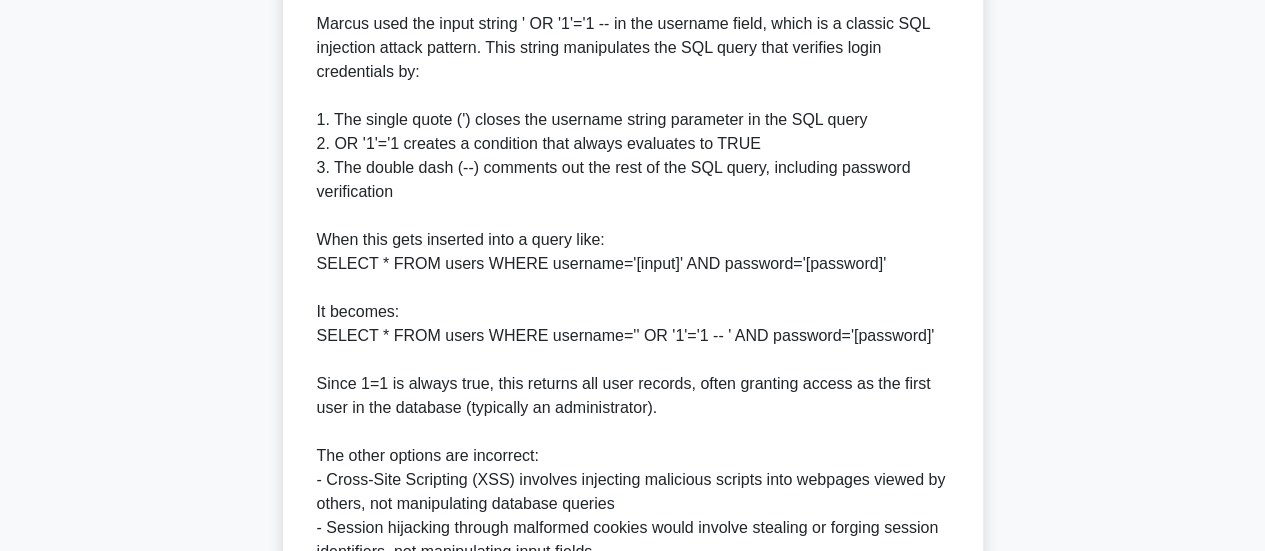 scroll, scrollTop: 803, scrollLeft: 0, axis: vertical 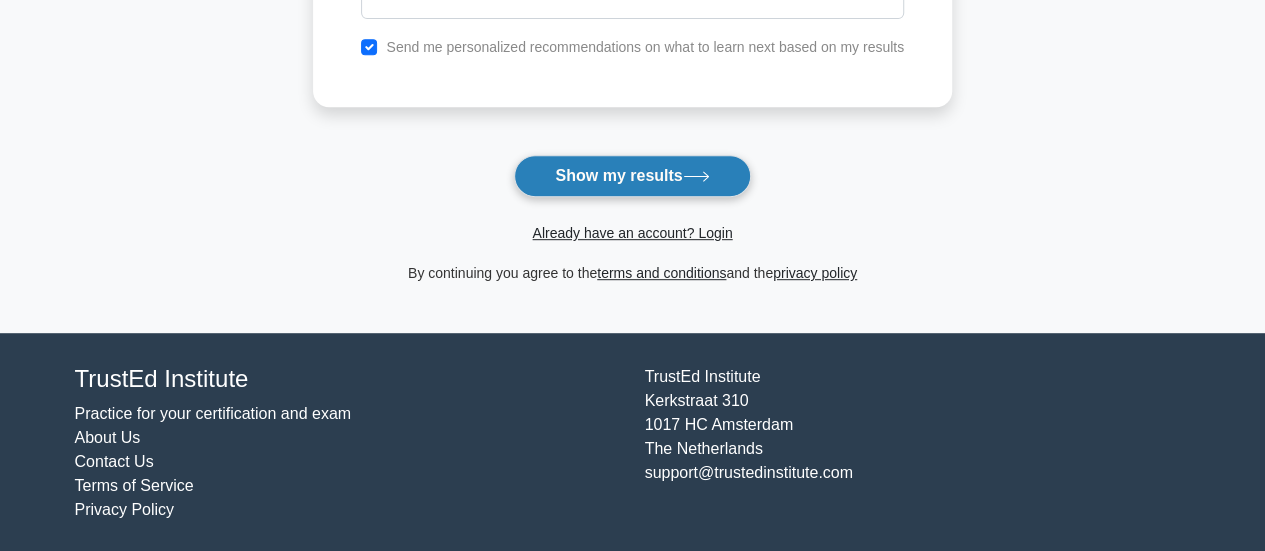 click on "Show my results" at bounding box center (632, 176) 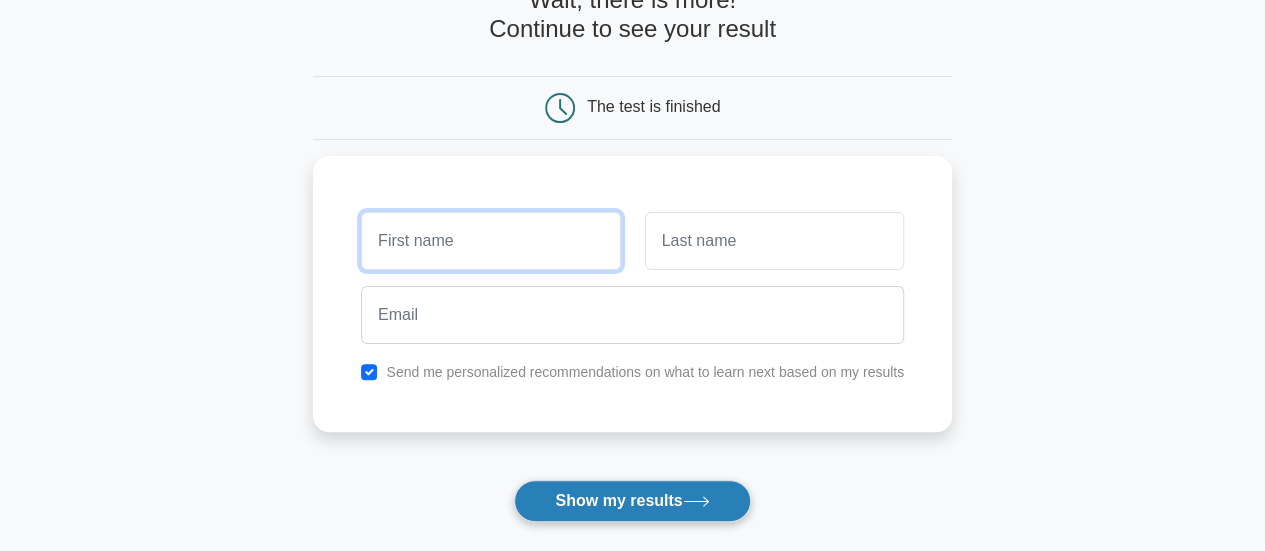 scroll, scrollTop: 90, scrollLeft: 0, axis: vertical 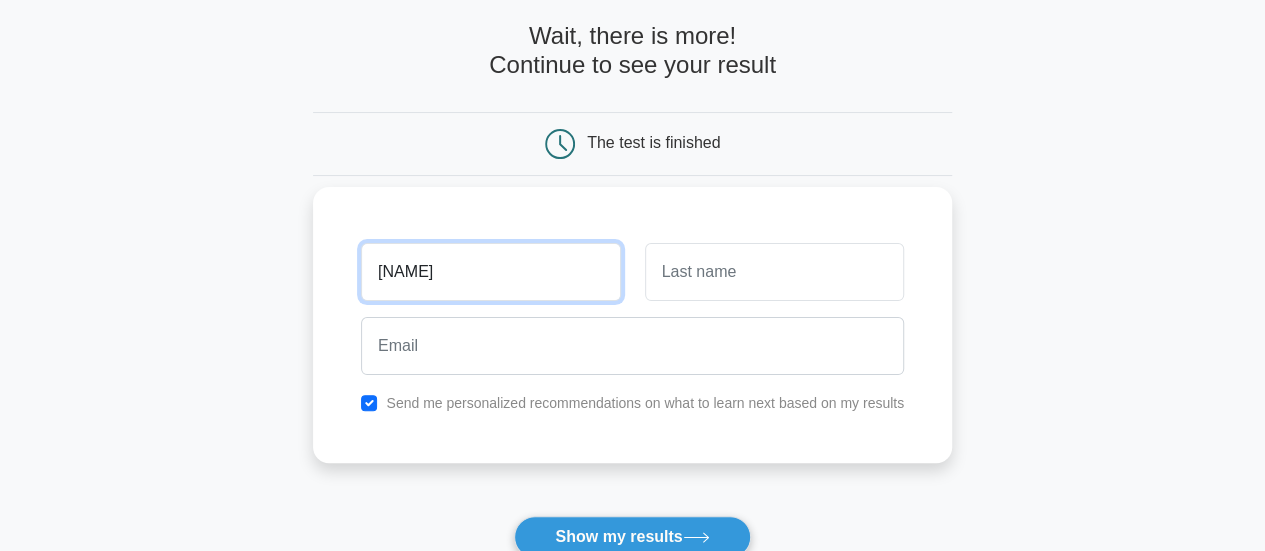 type on "[NAME]" 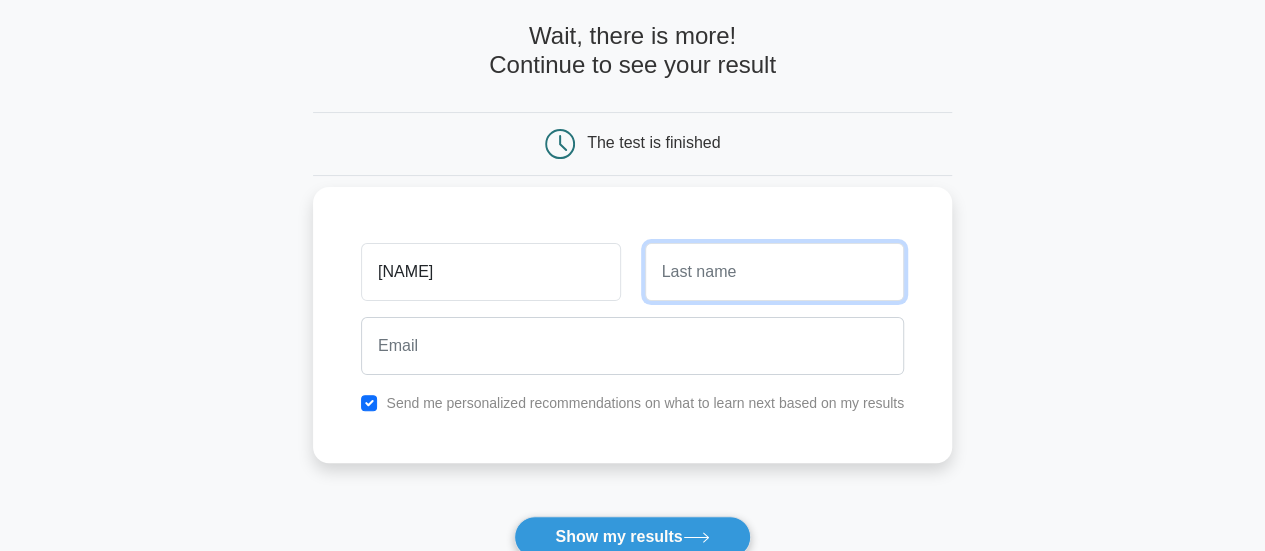 click at bounding box center (774, 272) 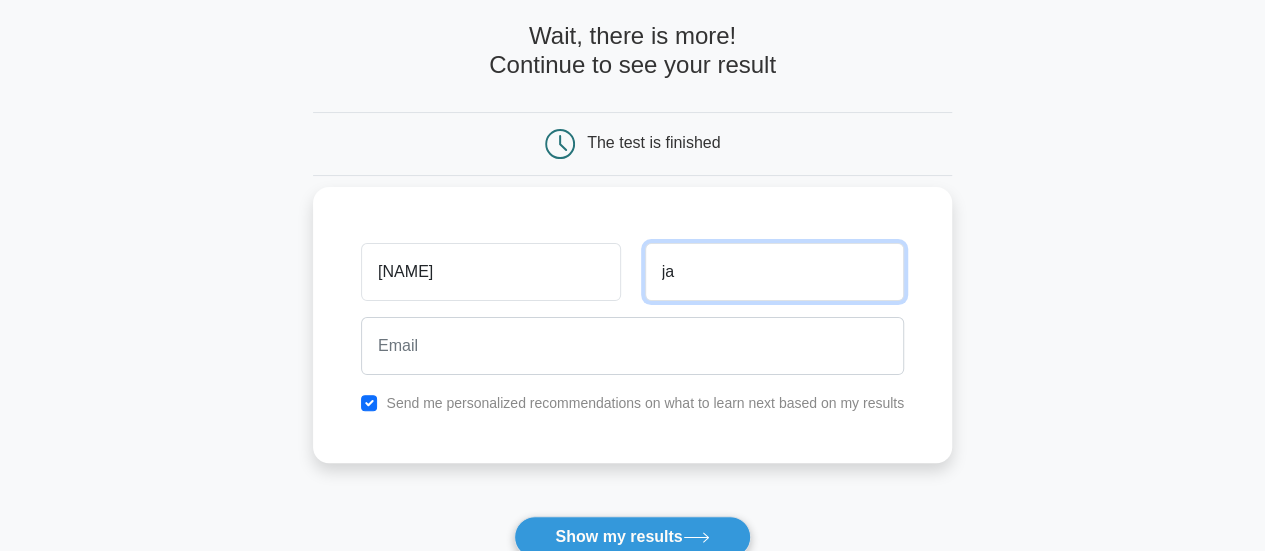 type on "j" 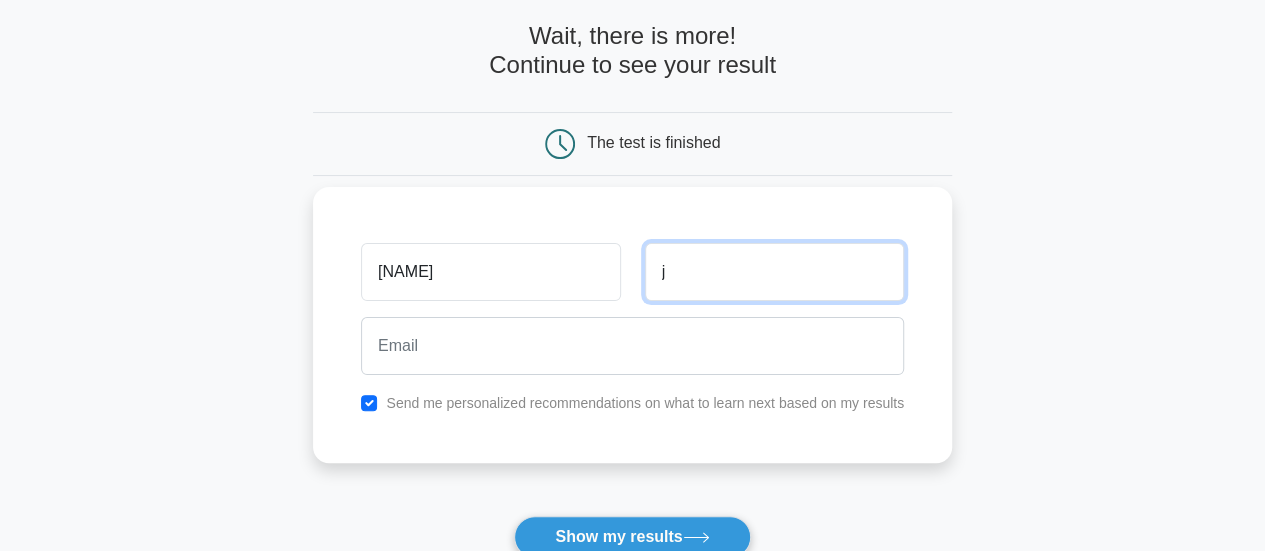 type 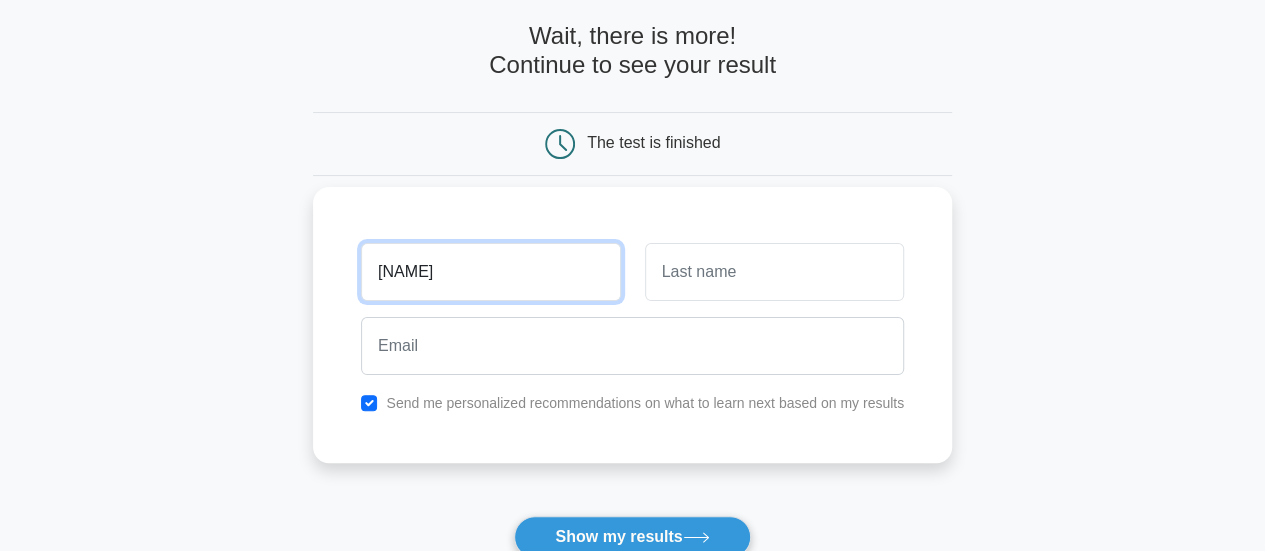 click on "[NAME]" at bounding box center [490, 272] 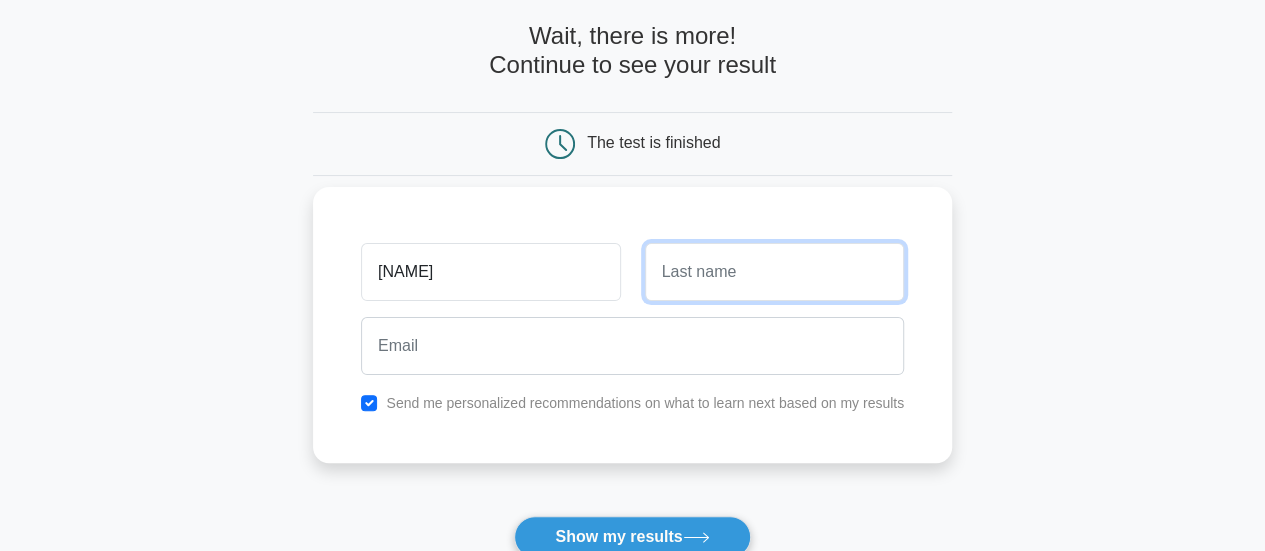 click at bounding box center (774, 272) 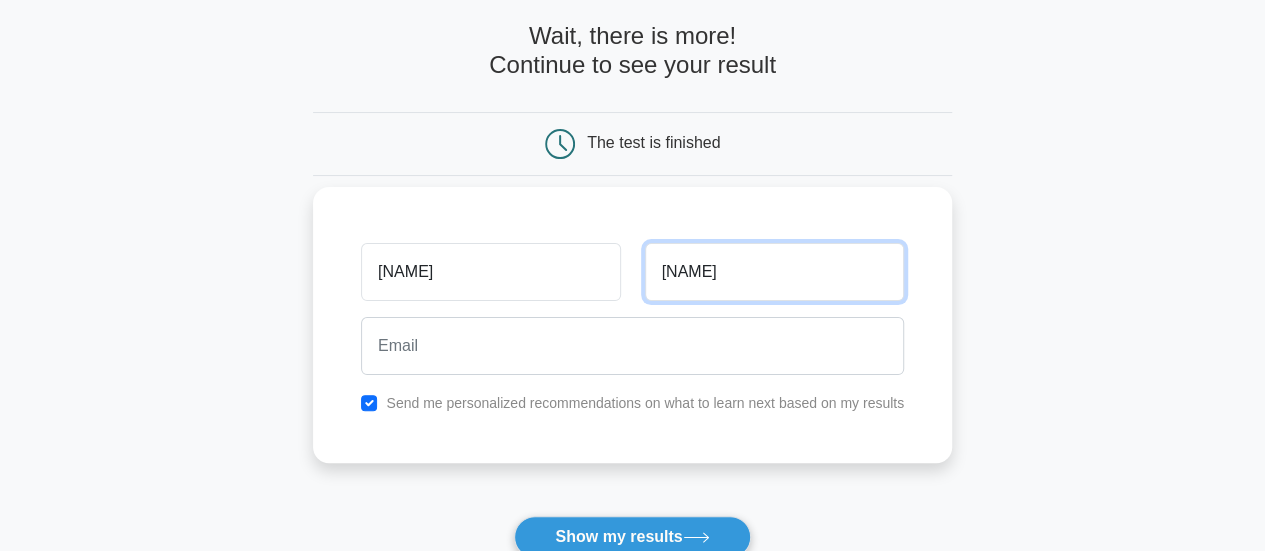 type on "gaj" 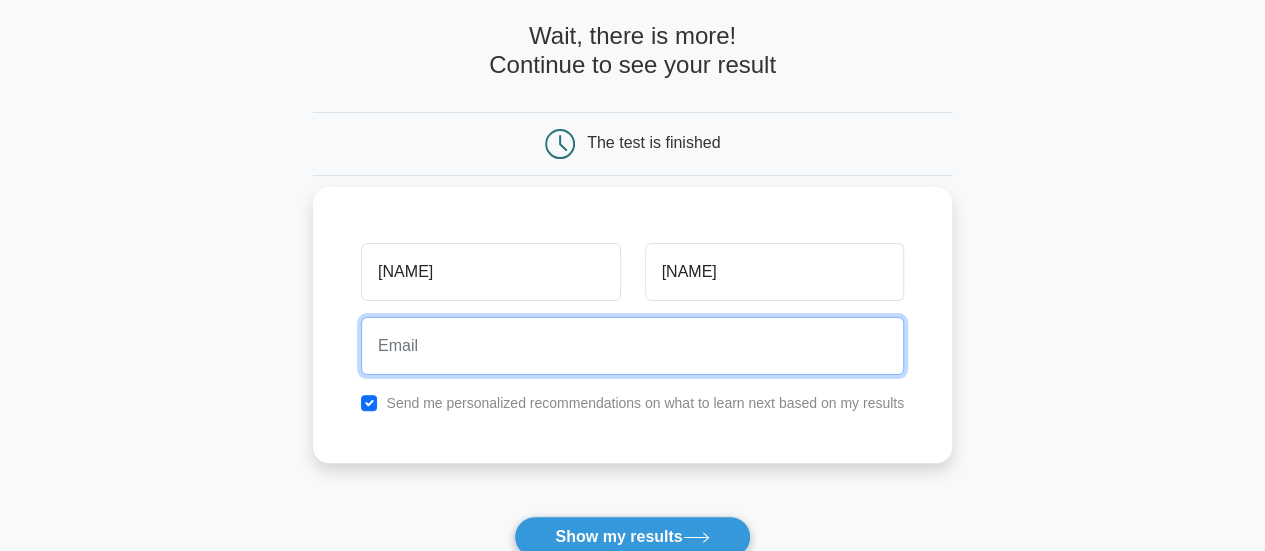 click at bounding box center [632, 346] 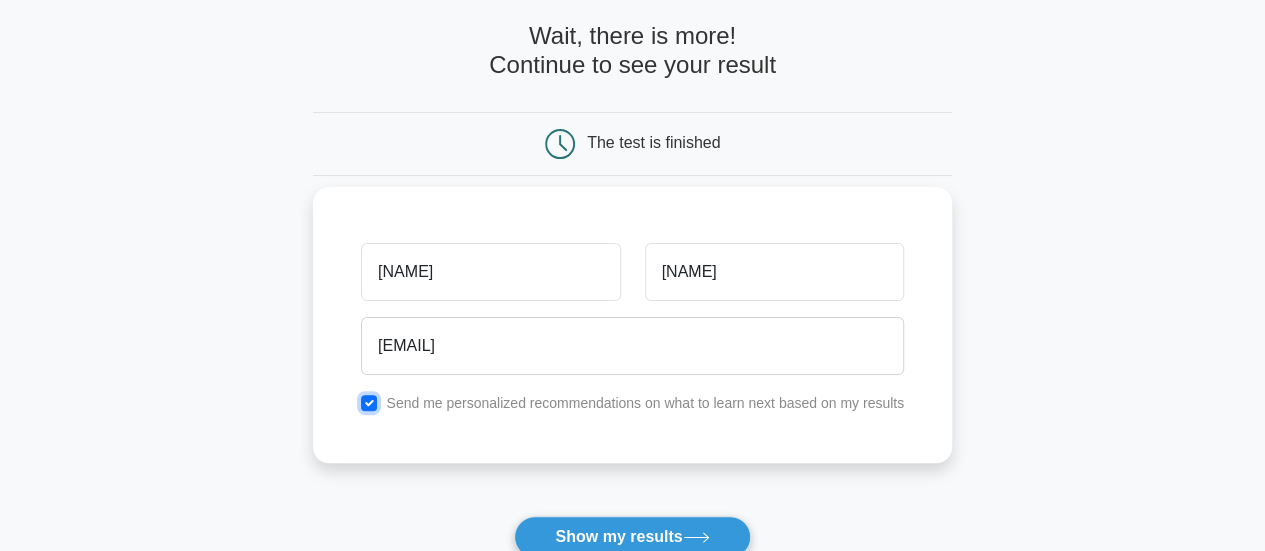 click at bounding box center [369, 403] 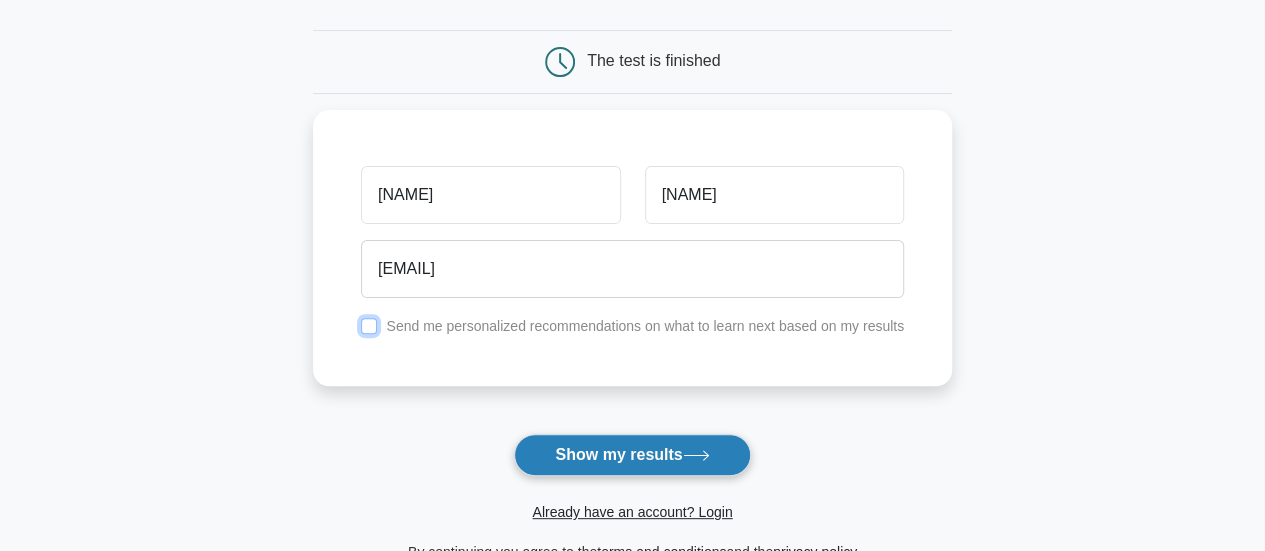 scroll, scrollTop: 172, scrollLeft: 0, axis: vertical 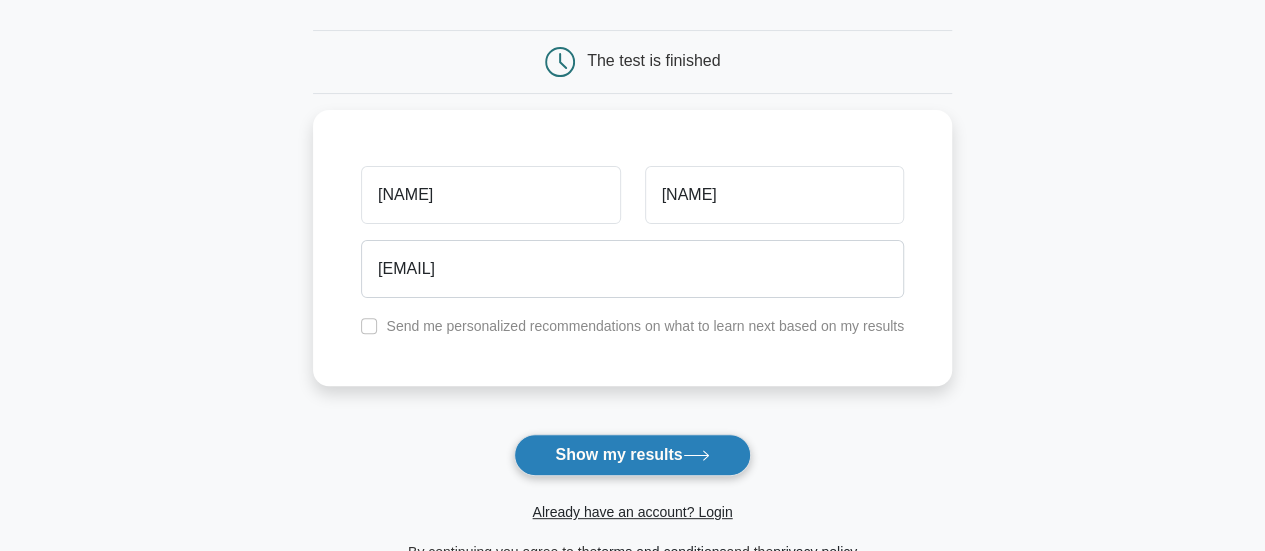 click on "Show my results" at bounding box center [632, 455] 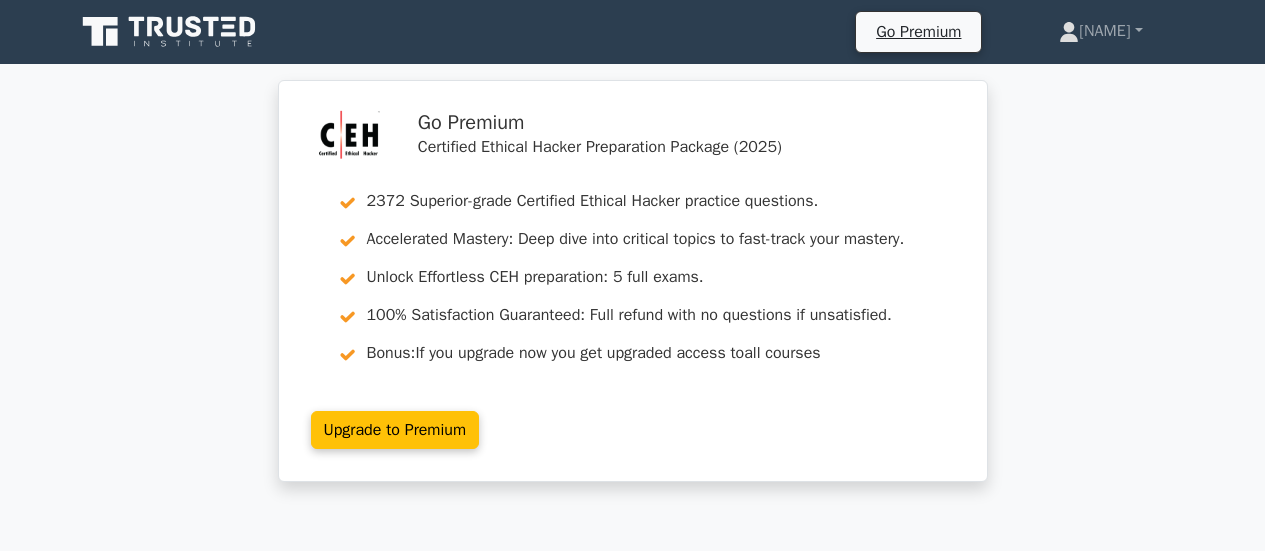 scroll, scrollTop: 0, scrollLeft: 0, axis: both 